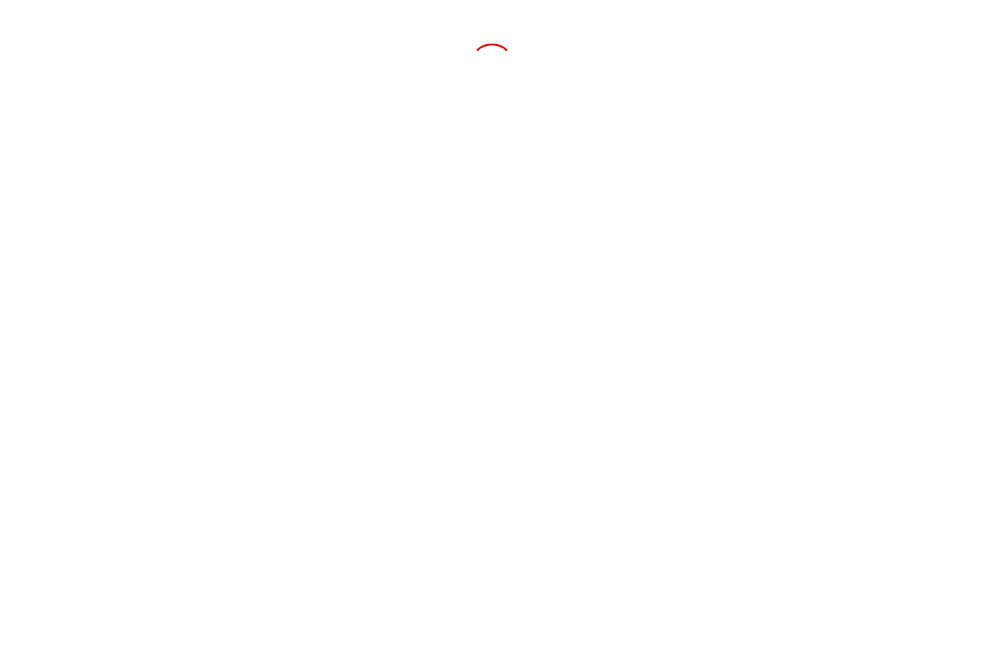 scroll, scrollTop: 0, scrollLeft: 0, axis: both 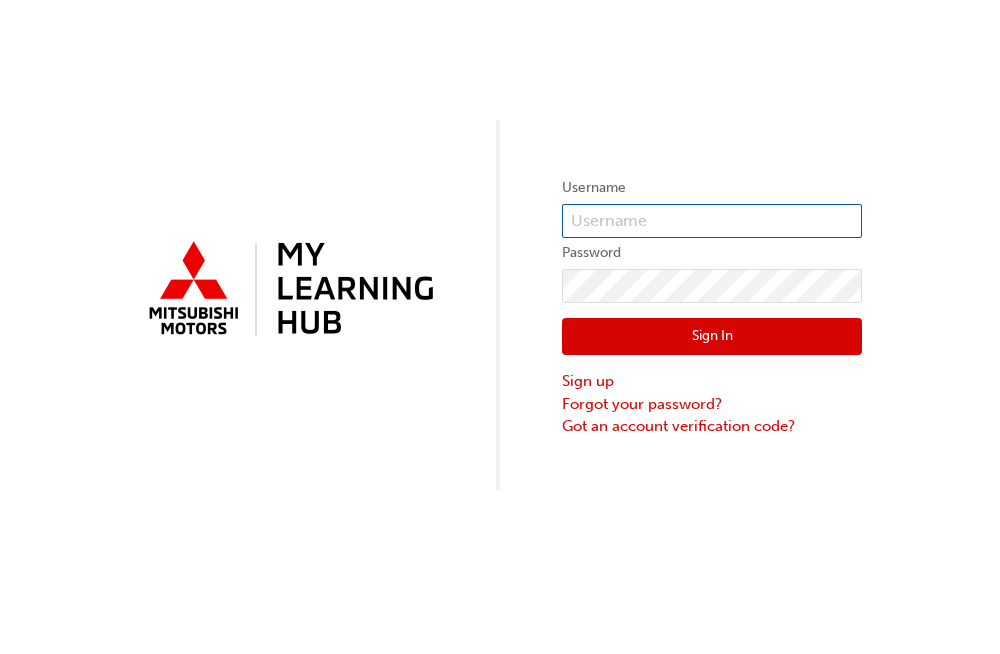type on "0005970356" 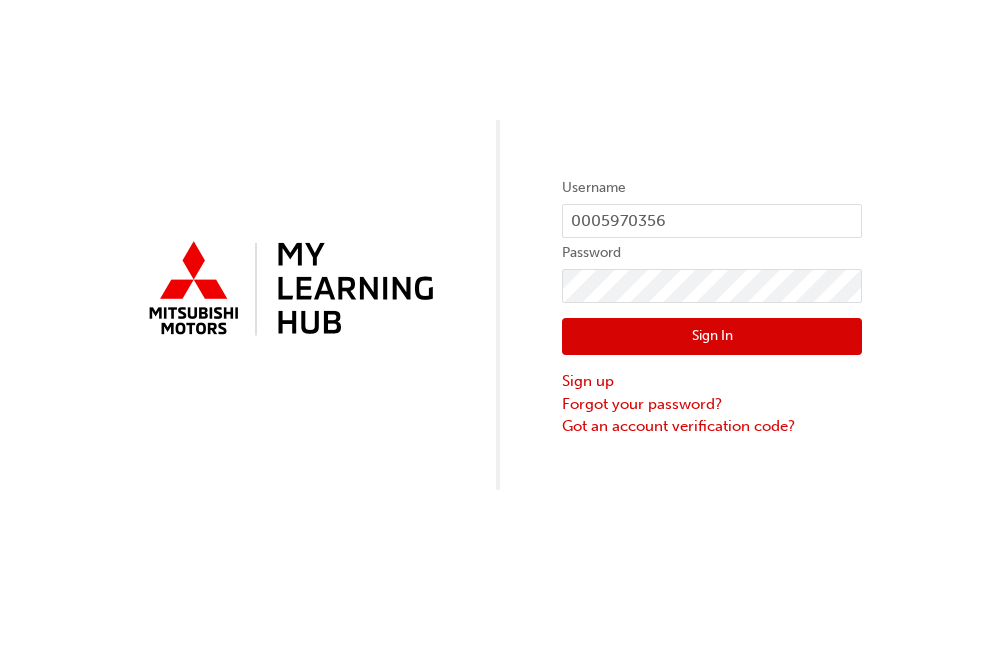 click on "Sign In" at bounding box center (712, 337) 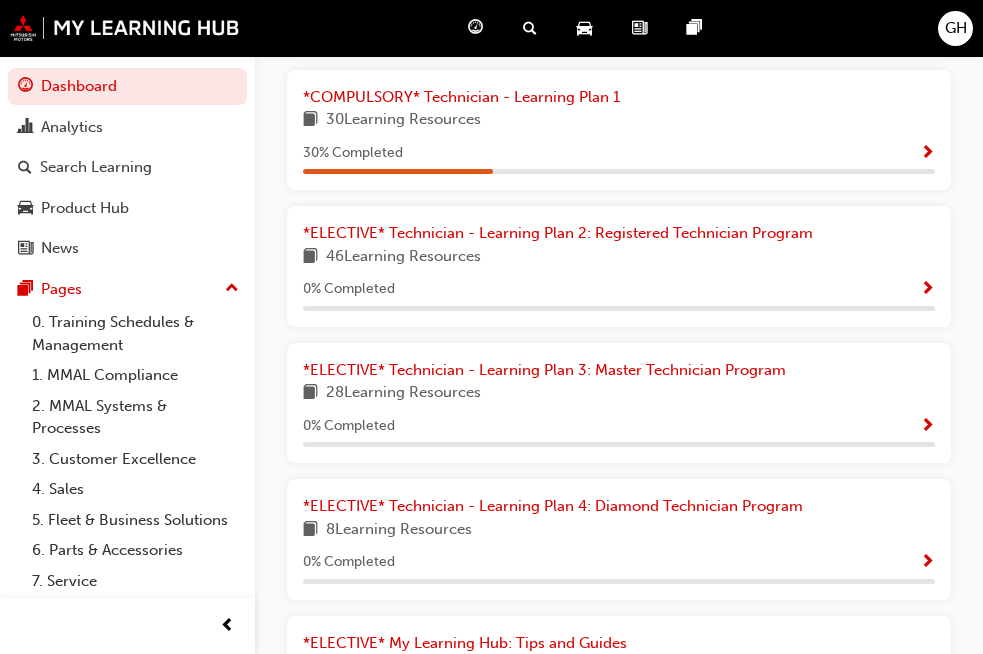 scroll, scrollTop: 480, scrollLeft: 0, axis: vertical 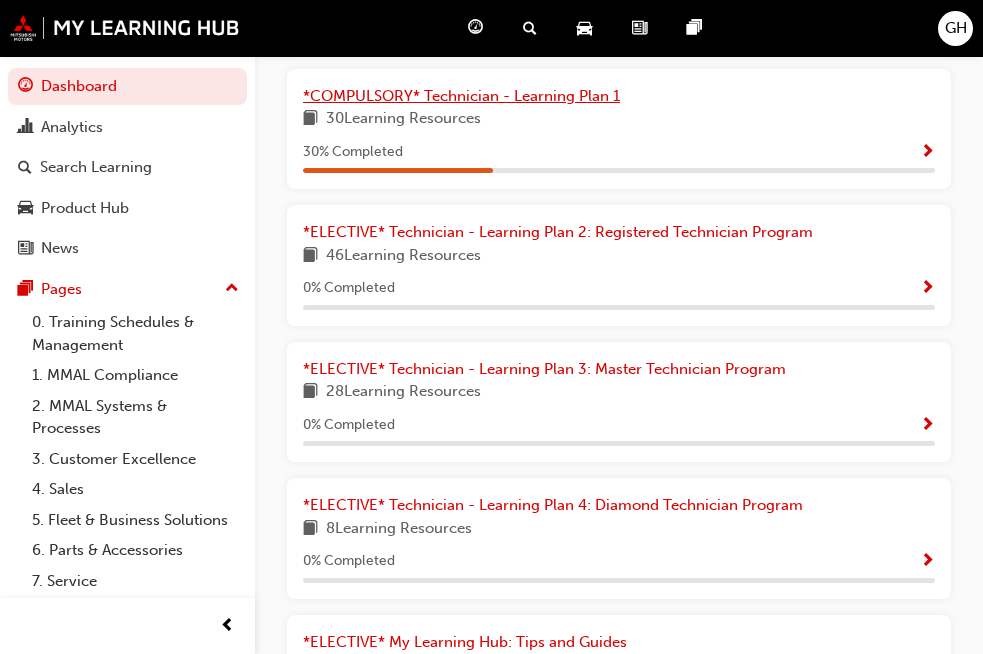 click on "*COMPULSORY* Technician - Learning Plan 1" at bounding box center [619, 96] 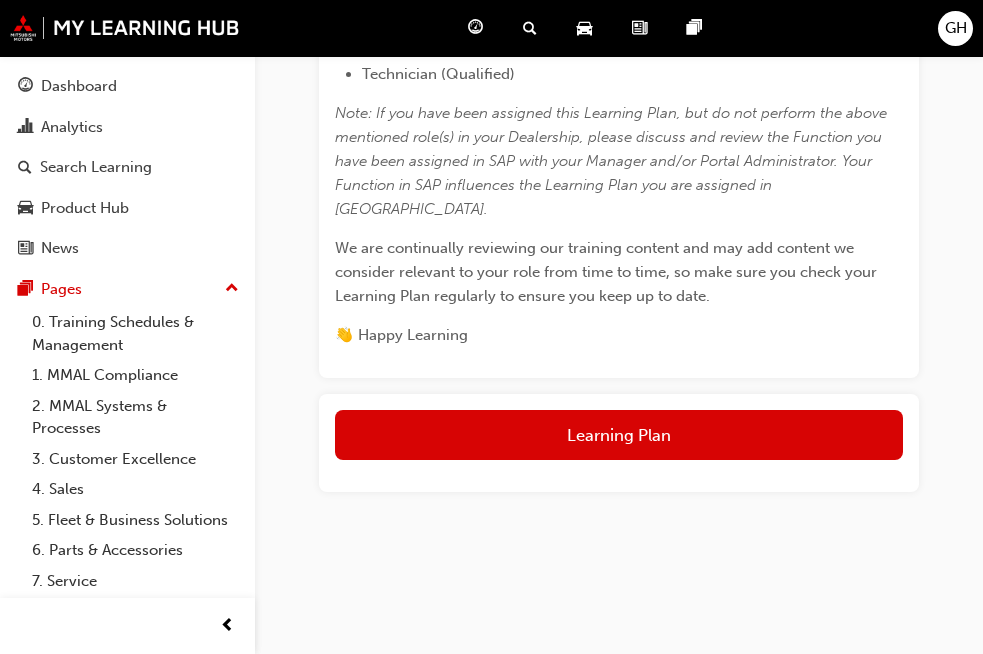 scroll, scrollTop: 1359, scrollLeft: 0, axis: vertical 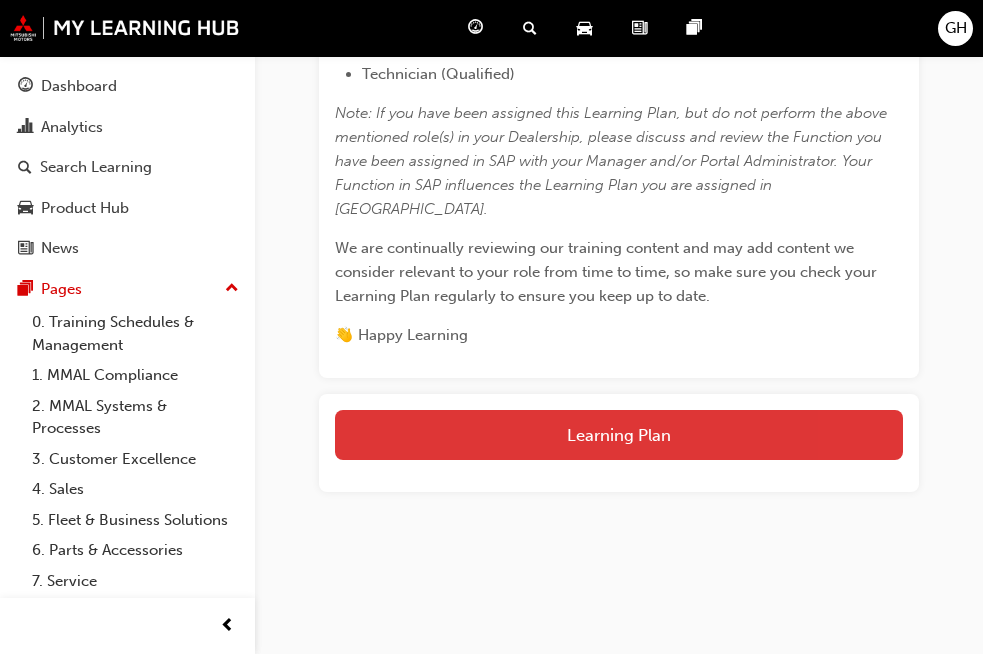 click on "Learning Plan" at bounding box center [619, 435] 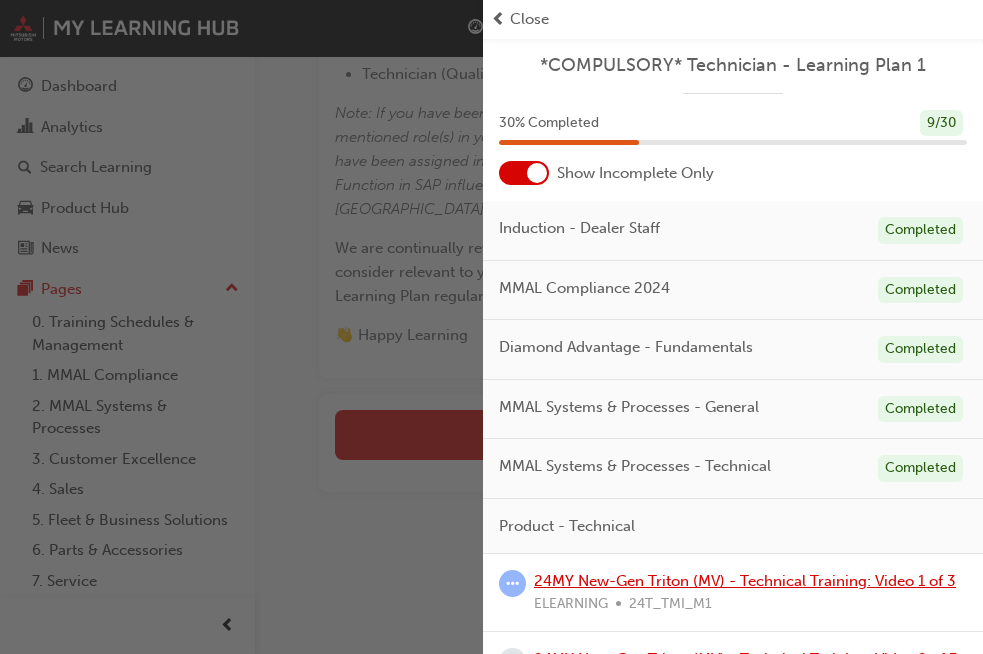 click on "24MY New-Gen Triton (MV) - Technical Training: Video 1 of 3" at bounding box center (745, 581) 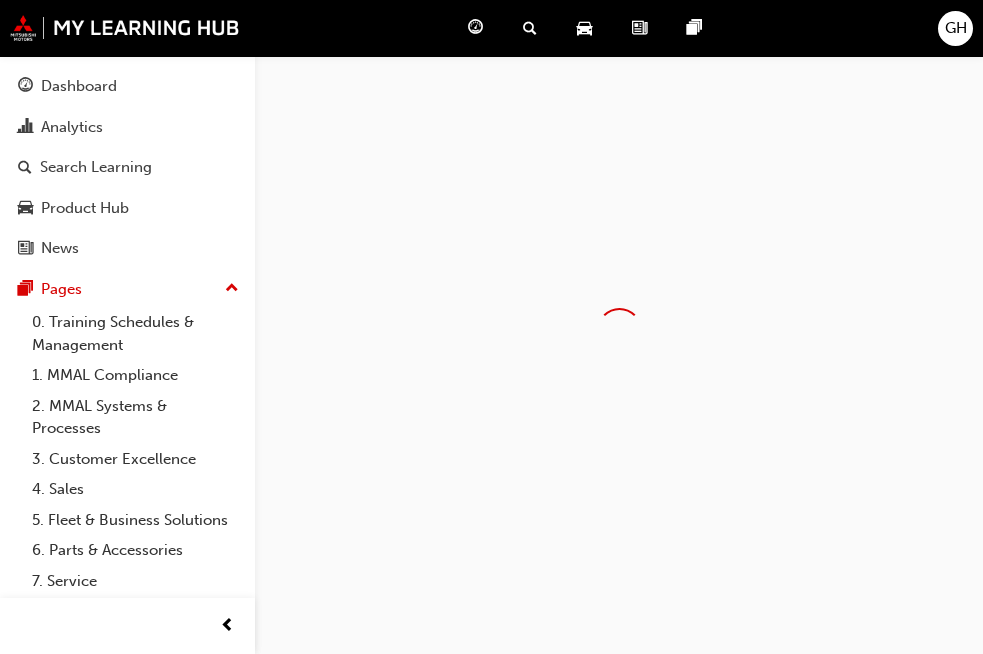 scroll, scrollTop: 0, scrollLeft: 0, axis: both 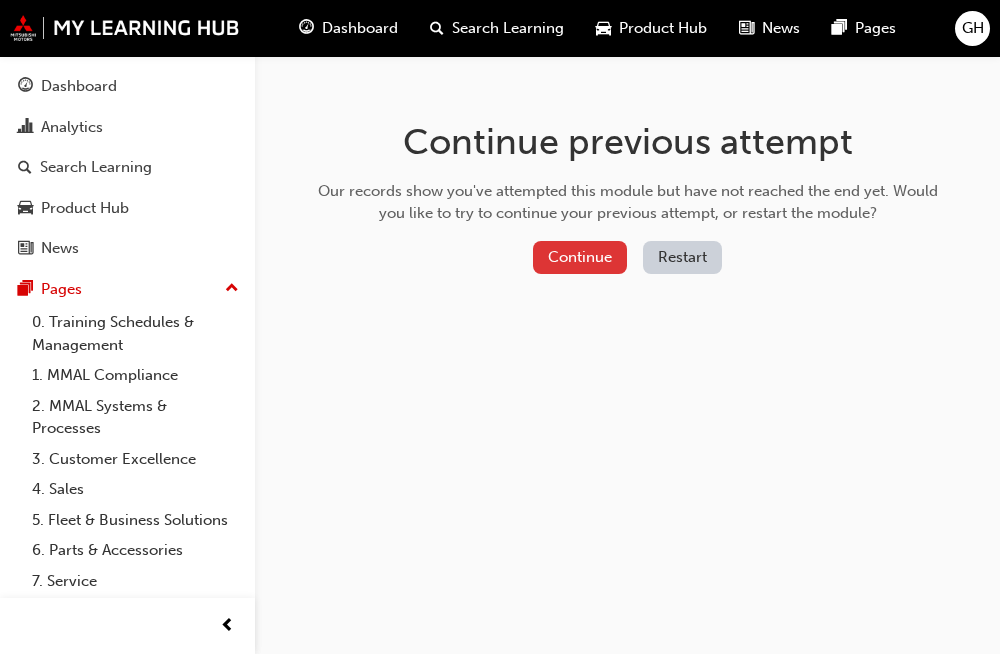 click on "Continue" at bounding box center (580, 257) 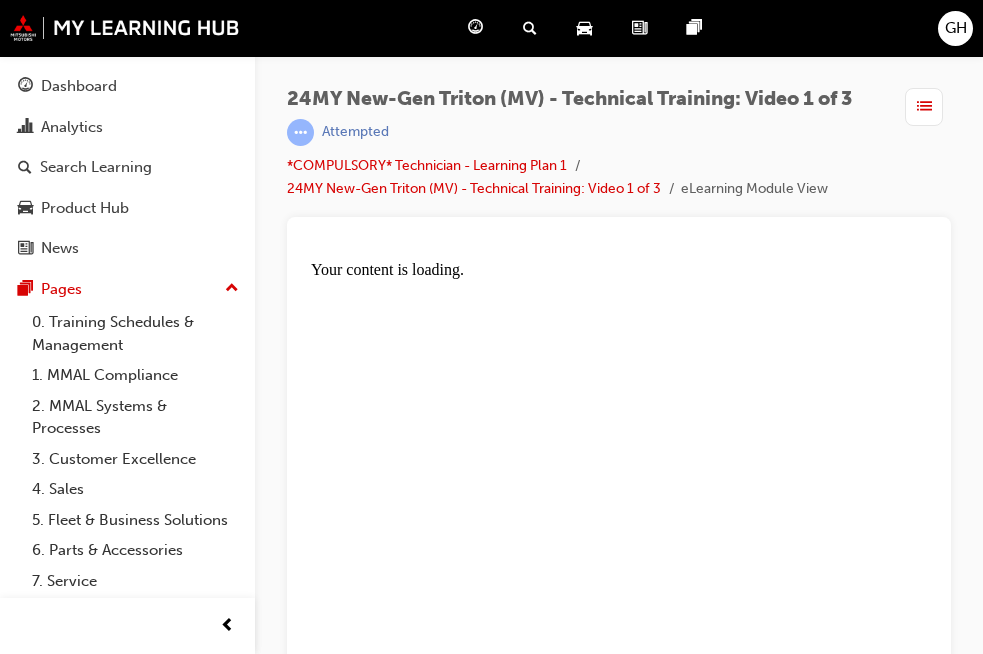 scroll, scrollTop: 0, scrollLeft: 0, axis: both 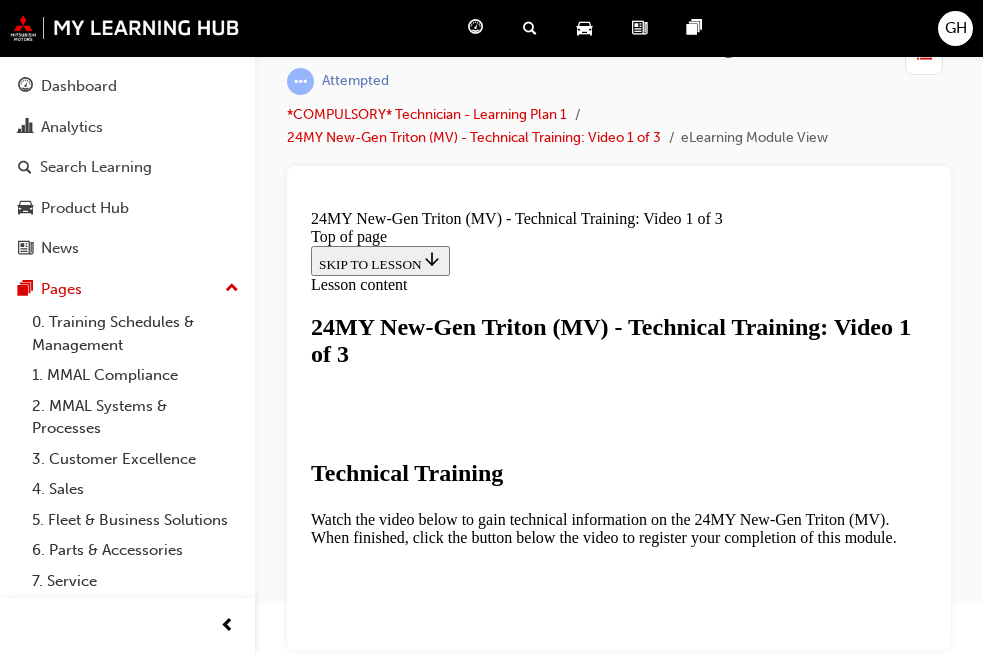 drag, startPoint x: 926, startPoint y: 212, endPoint x: 1241, endPoint y: 763, distance: 634.6857 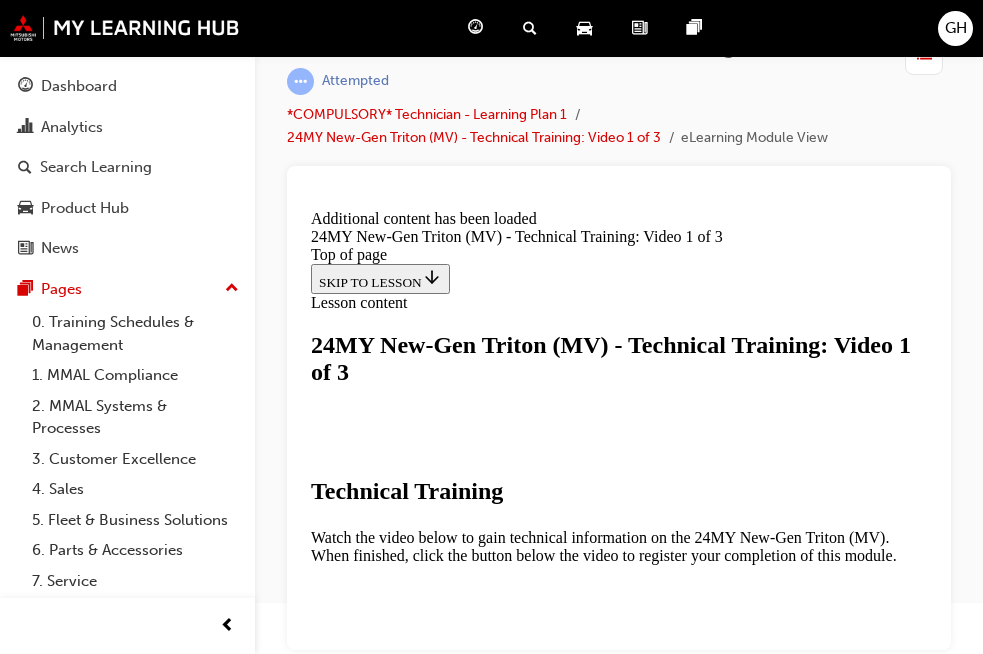 scroll, scrollTop: 701, scrollLeft: 0, axis: vertical 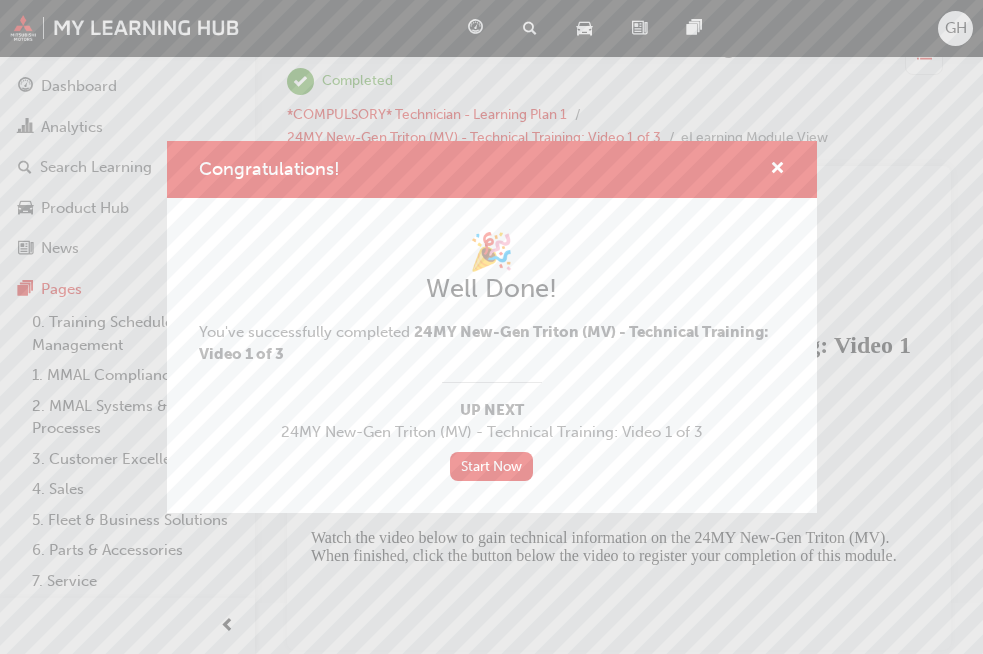 click on "Congratulations! 🎉 Well Done! You've successfully completed   24MY New-Gen Triton (MV) - Technical Training: Video 1 of 3 Up Next 24MY New-Gen Triton (MV) - Technical Training: Video 1 of 3 Start Now" at bounding box center (491, 327) 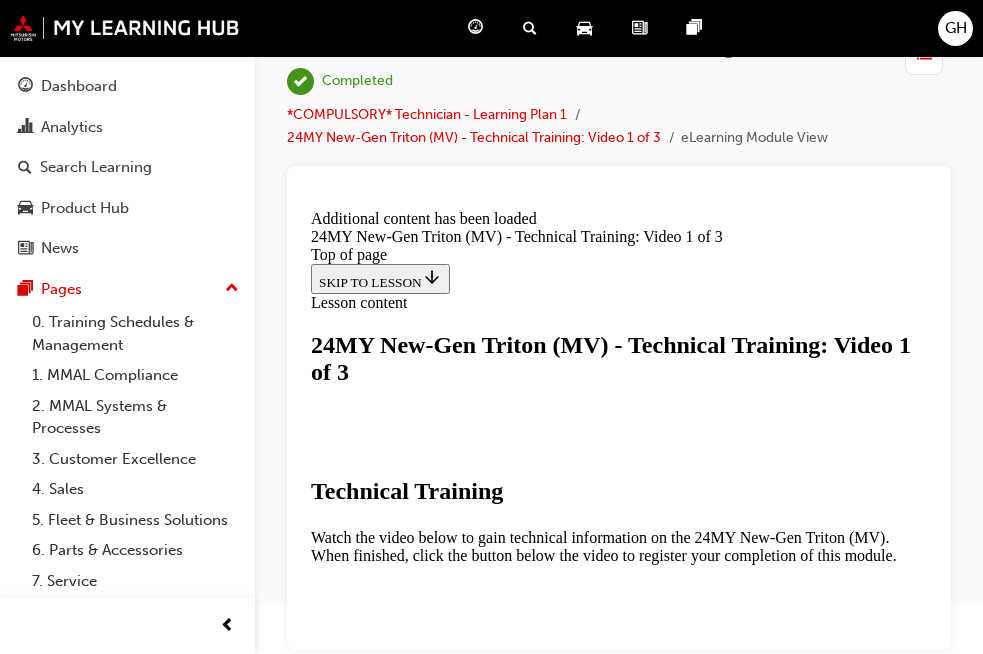scroll, scrollTop: 461, scrollLeft: 0, axis: vertical 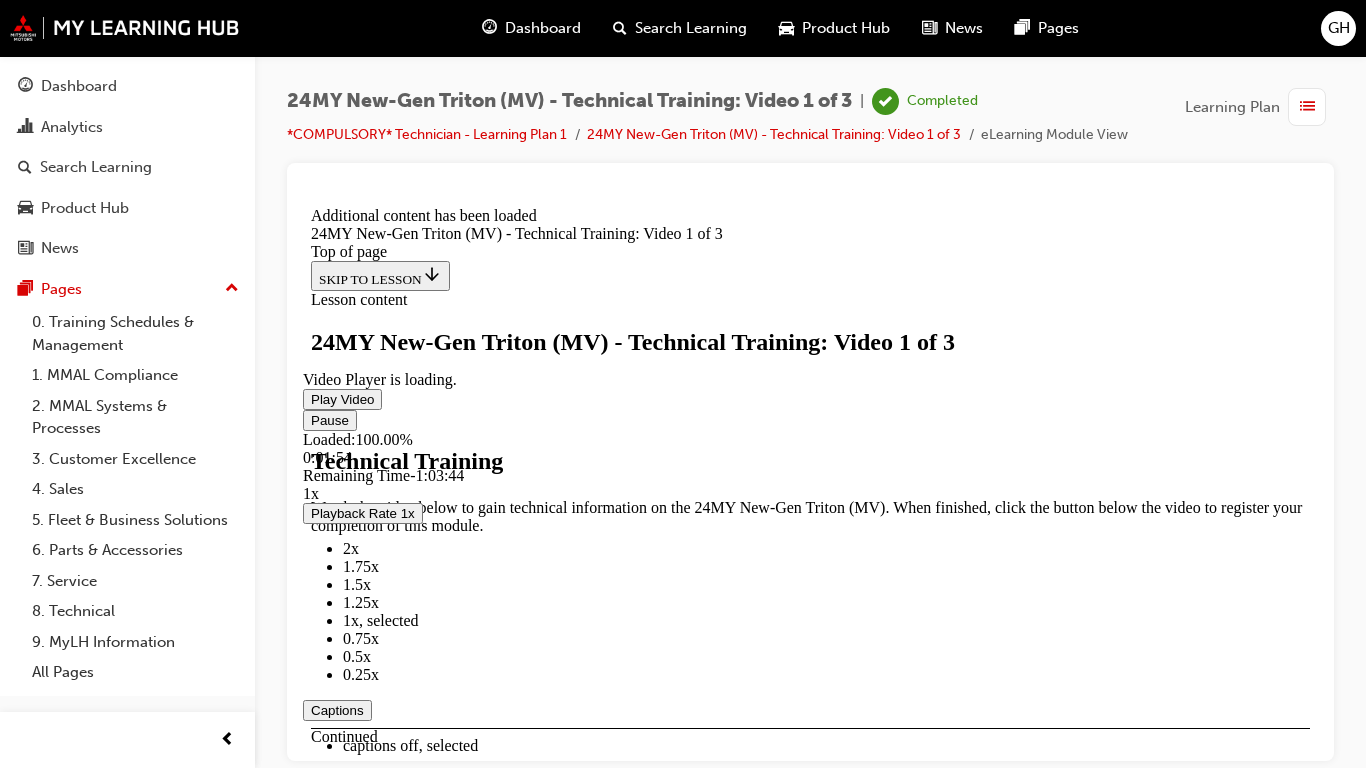 click at bounding box center [429, 780] 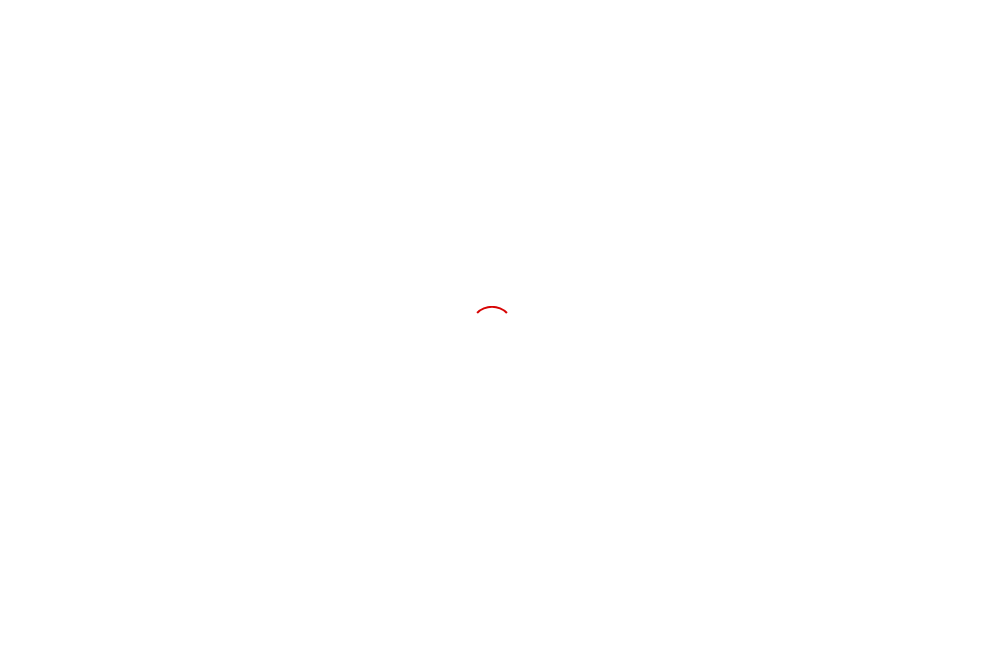 scroll, scrollTop: 0, scrollLeft: 0, axis: both 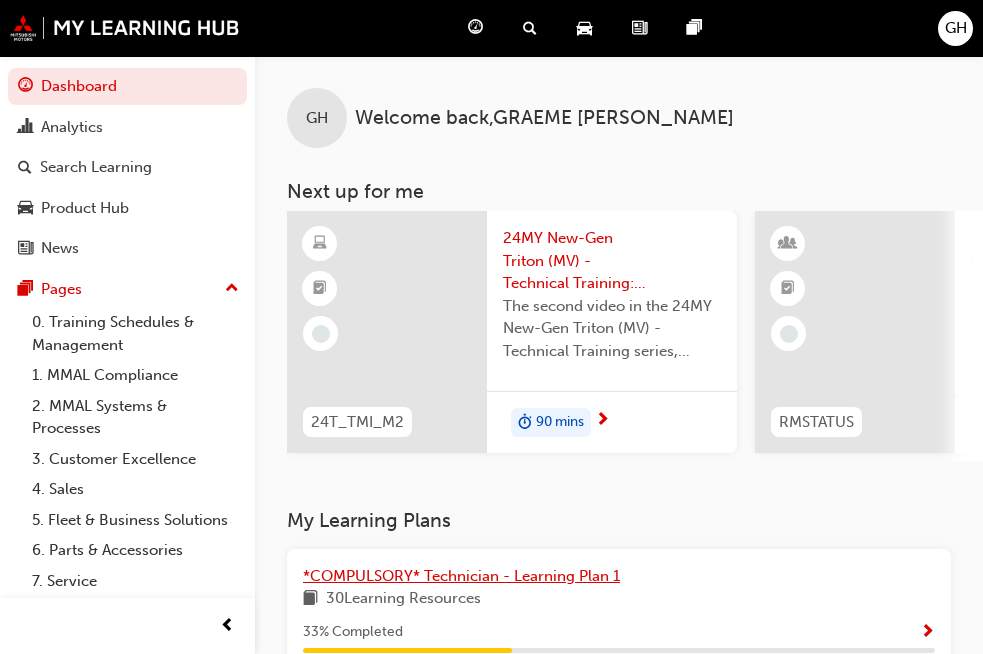click on "*COMPULSORY* Technician - Learning Plan 1" at bounding box center (461, 576) 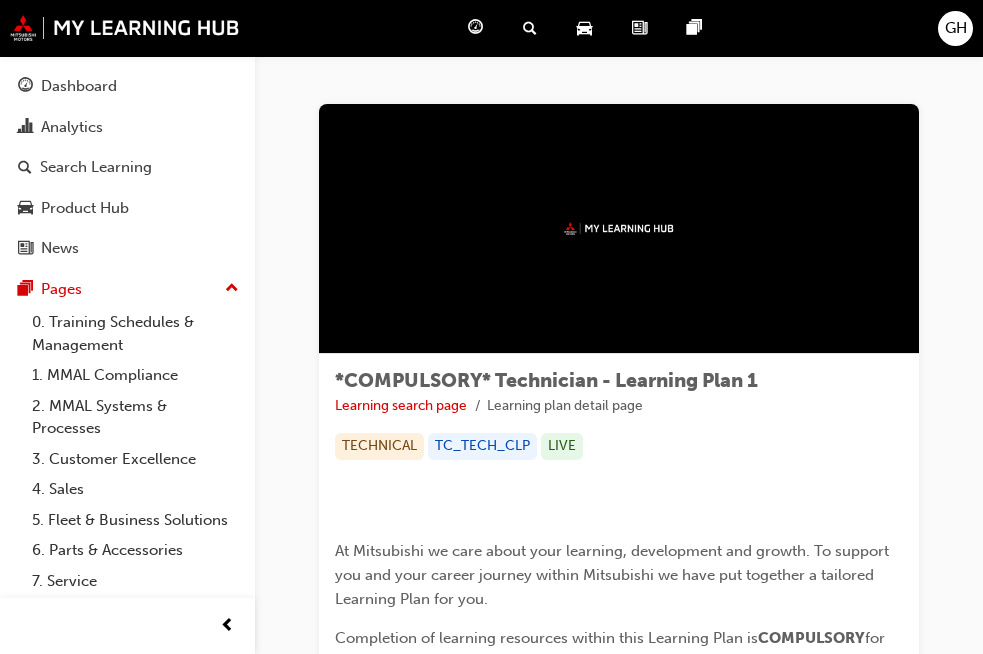 click on "*COMPULSORY* Technician - Learning Plan 1   Learning search page Learning plan detail page TECHNICAL TC_TECH_CLP LIVE ﻿ At Mitsubishi we care about your learning, development and growth. To support you and your career journey within Mitsubishi we have put together a tailored Learning Plan for you.  Completion of learning resources within this Learning Plan is  COMPULSORY  for your role within the Dealership.  The content in this Learning Plan is designed to support you in the following: Being role ready. Developing your skills and capabilities to enable excellent job performance and customer service. Understanding your obligations under relevant laws and regulations that govern the operations of Mitsubishi to reduce the risk of possible negative impacts to you, your Dealership and Mitsubishi due to potential non-compliance. This Learning Plan is specifically tailored to the following roles  (SAP Functions)   within your Dealership: Technician (Apprentice) Technician (Qualified) 👋 Happy Learning" at bounding box center [619, 845] 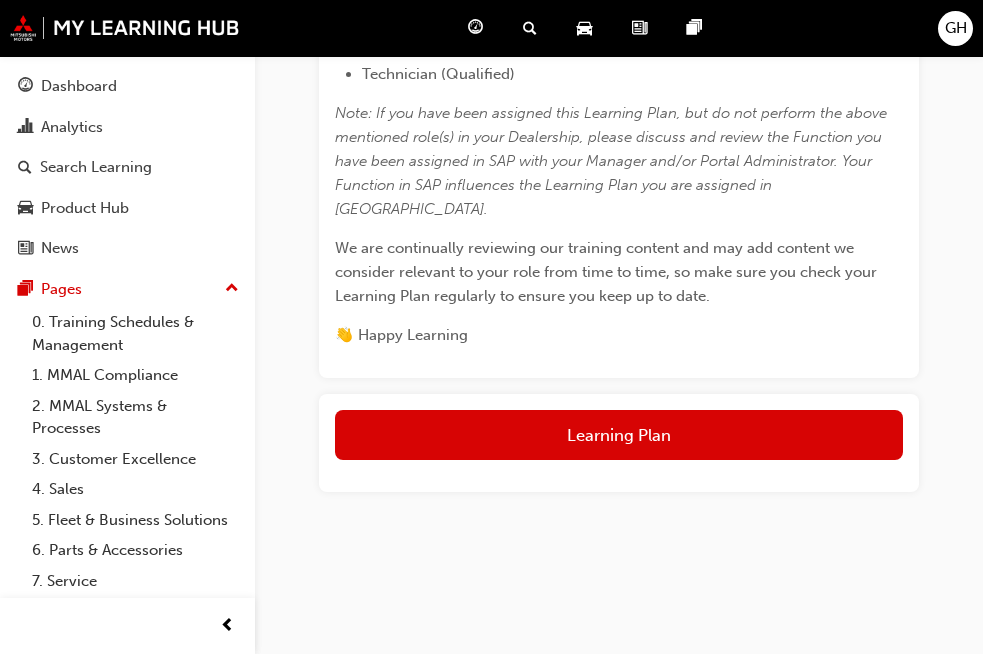 scroll, scrollTop: 1359, scrollLeft: 0, axis: vertical 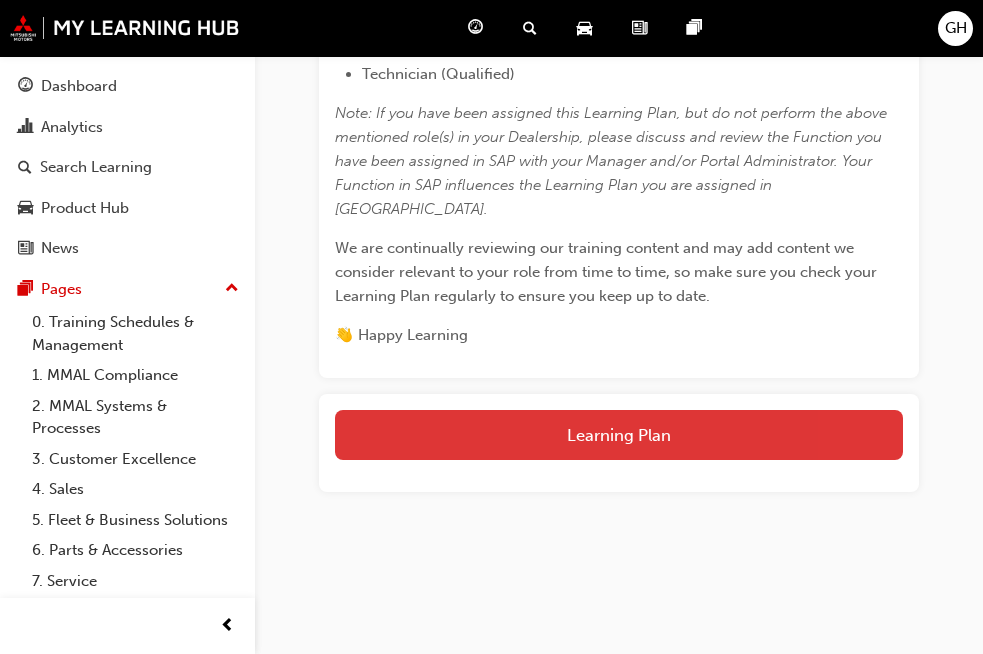 click on "Learning Plan" at bounding box center (619, 435) 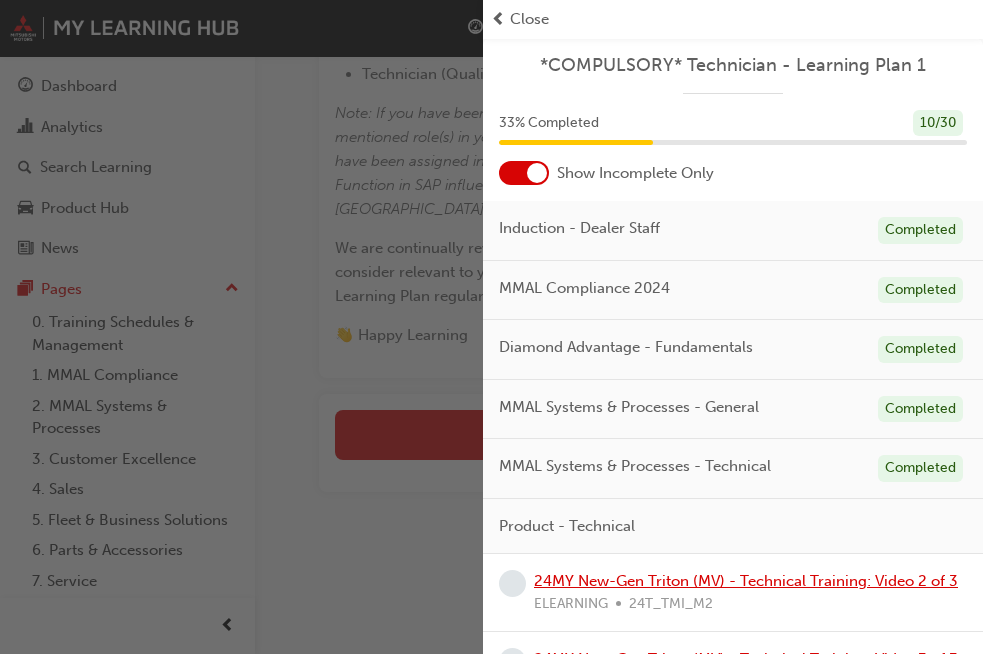 click on "24MY New-Gen Triton (MV) - Technical Training: Video 2 of 3" at bounding box center (746, 581) 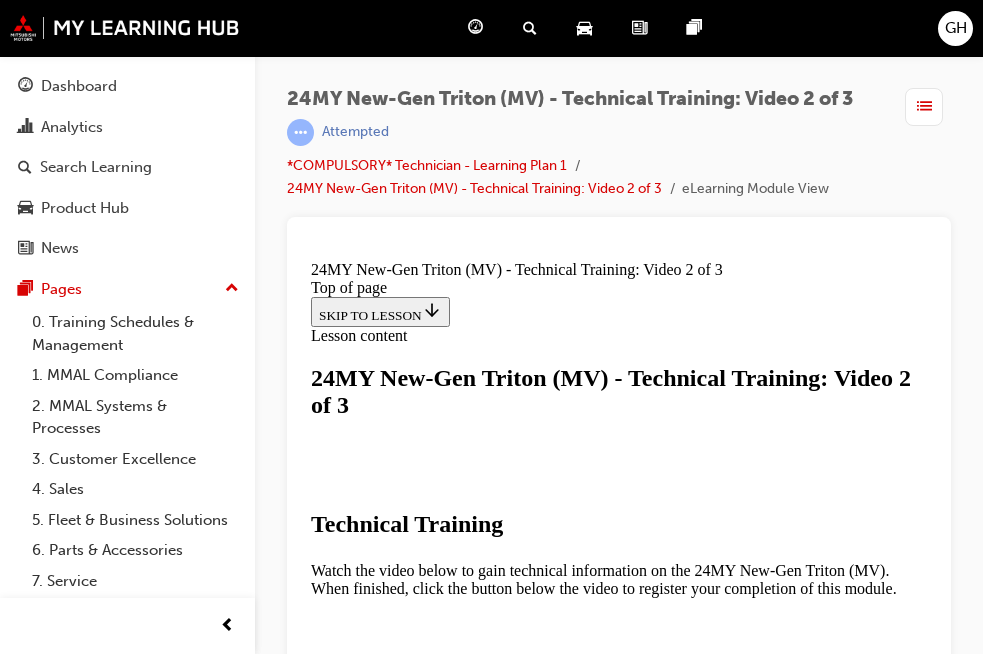 scroll, scrollTop: 0, scrollLeft: 0, axis: both 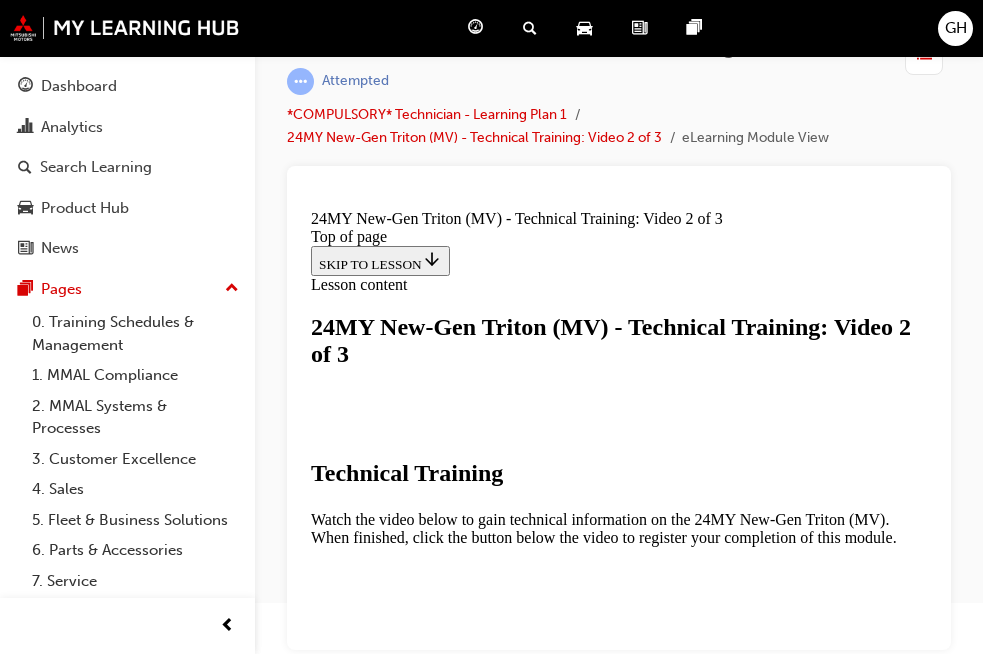 click at bounding box center (477, 1274) 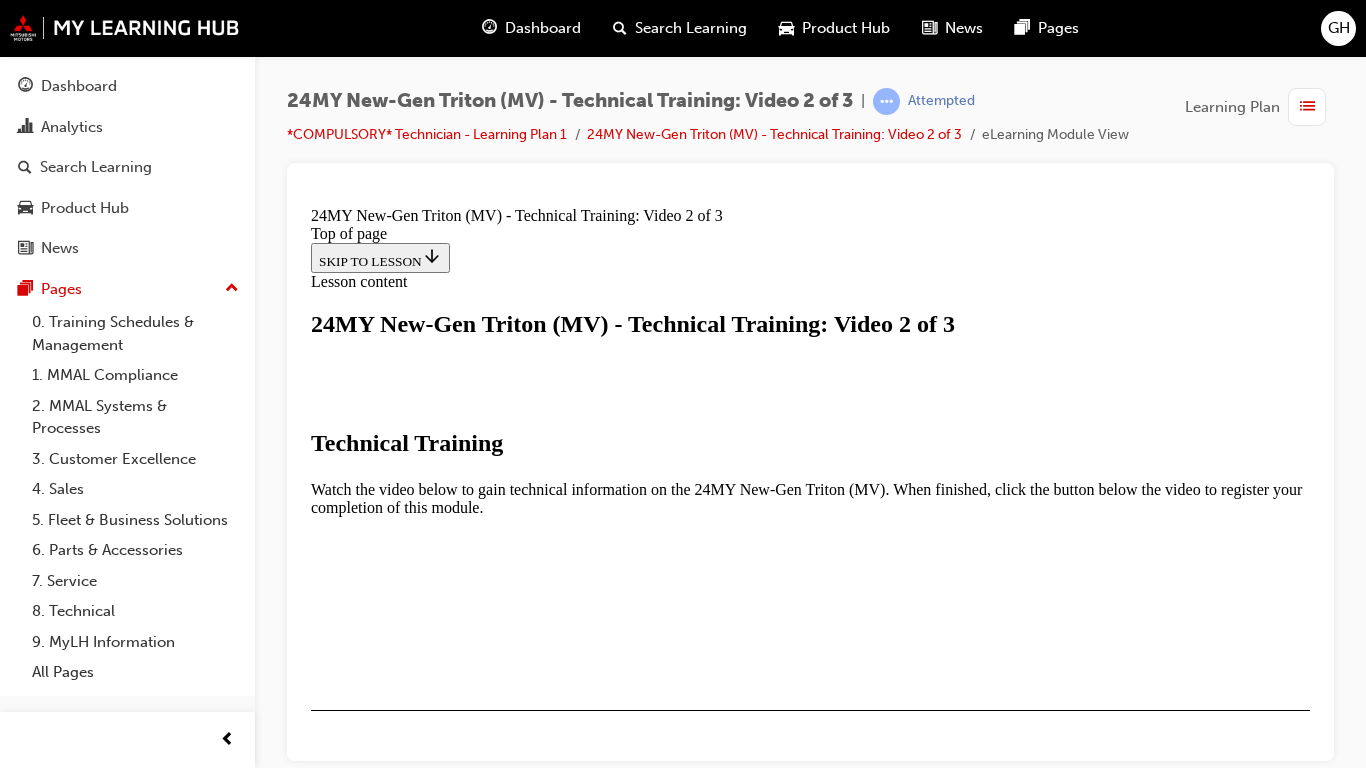 click on "0:14:49" at bounding box center (511, 921) 